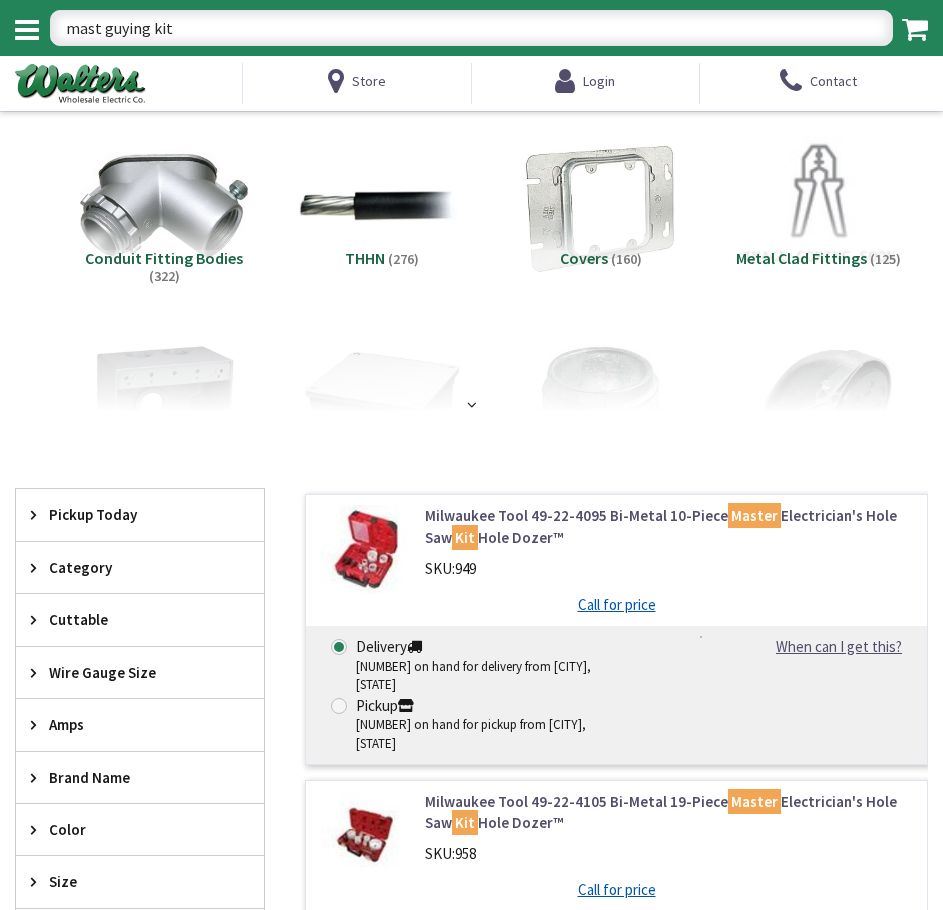 scroll, scrollTop: 0, scrollLeft: 0, axis: both 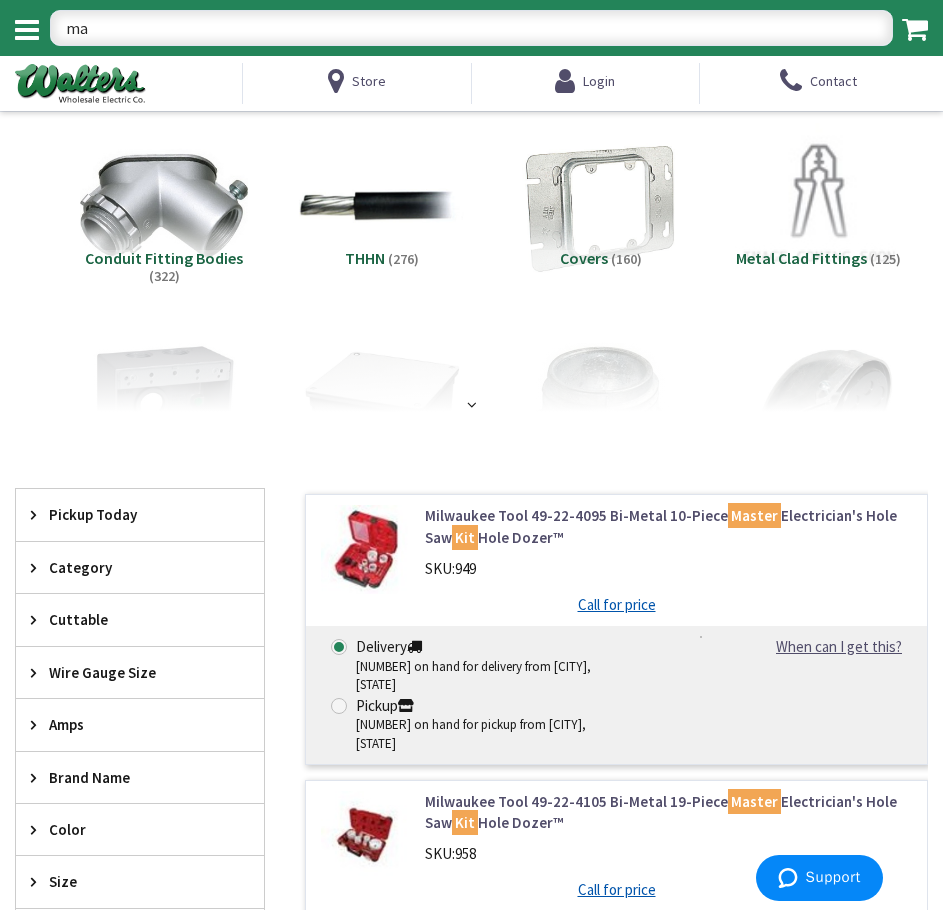 type on "m" 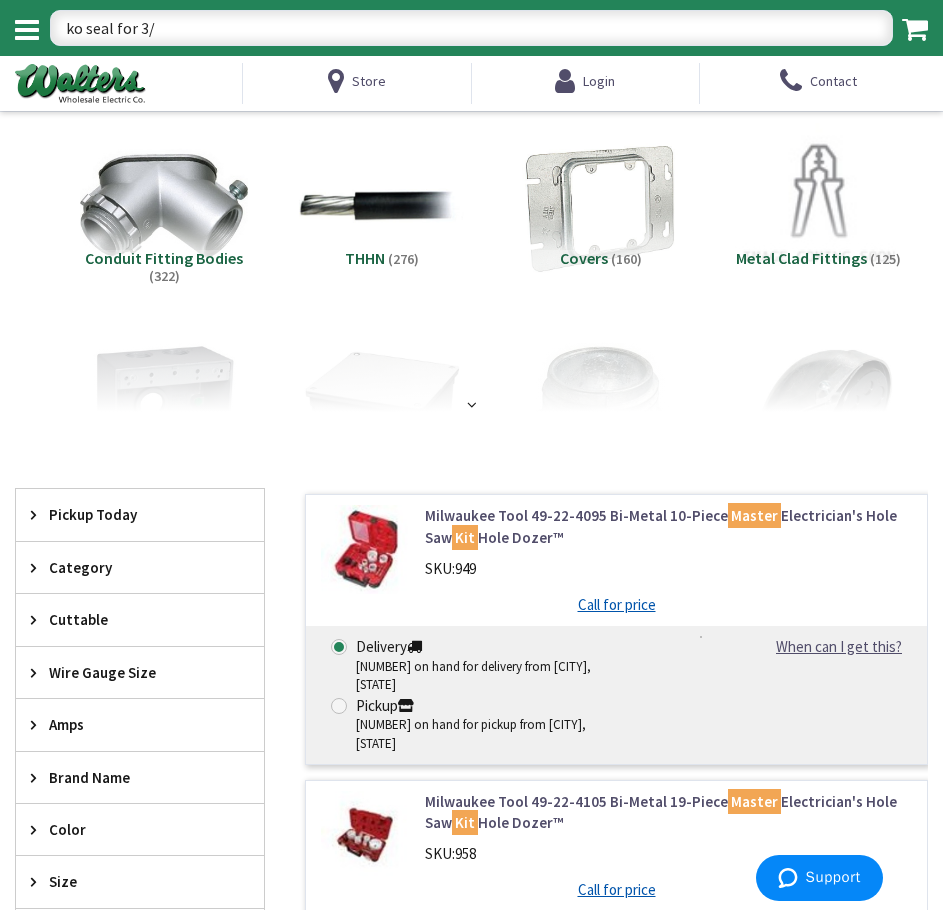 type on "ko seal for 3/4" 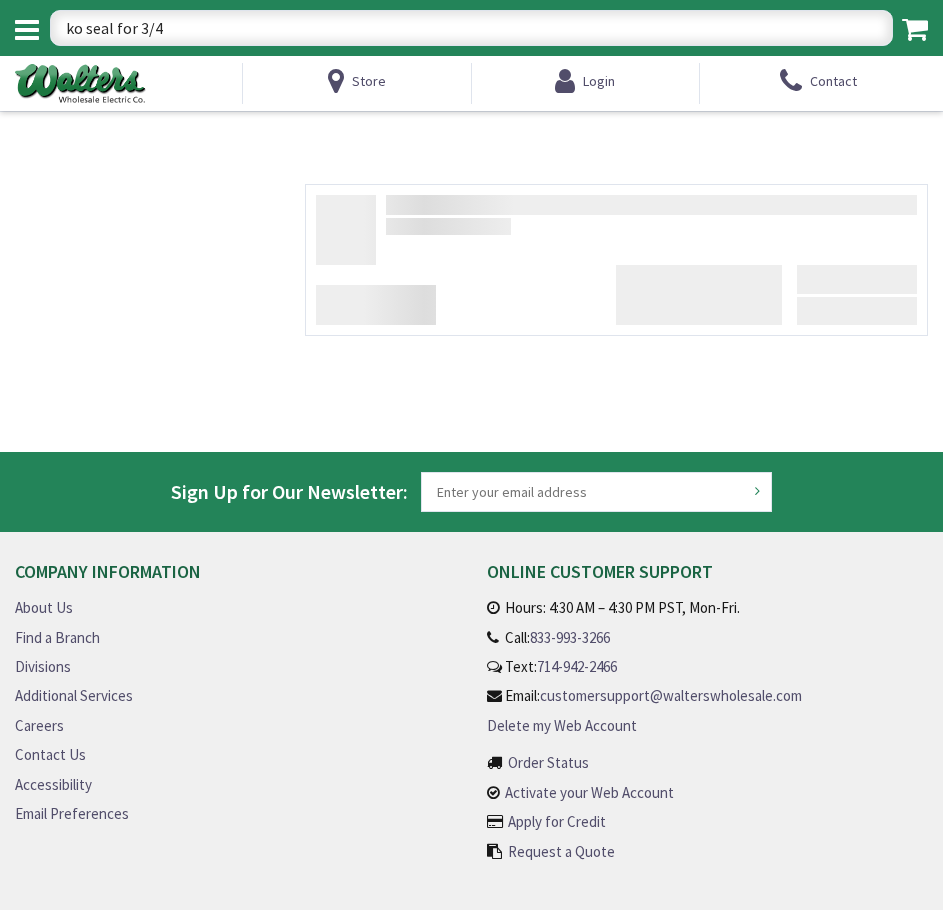 scroll, scrollTop: 0, scrollLeft: 0, axis: both 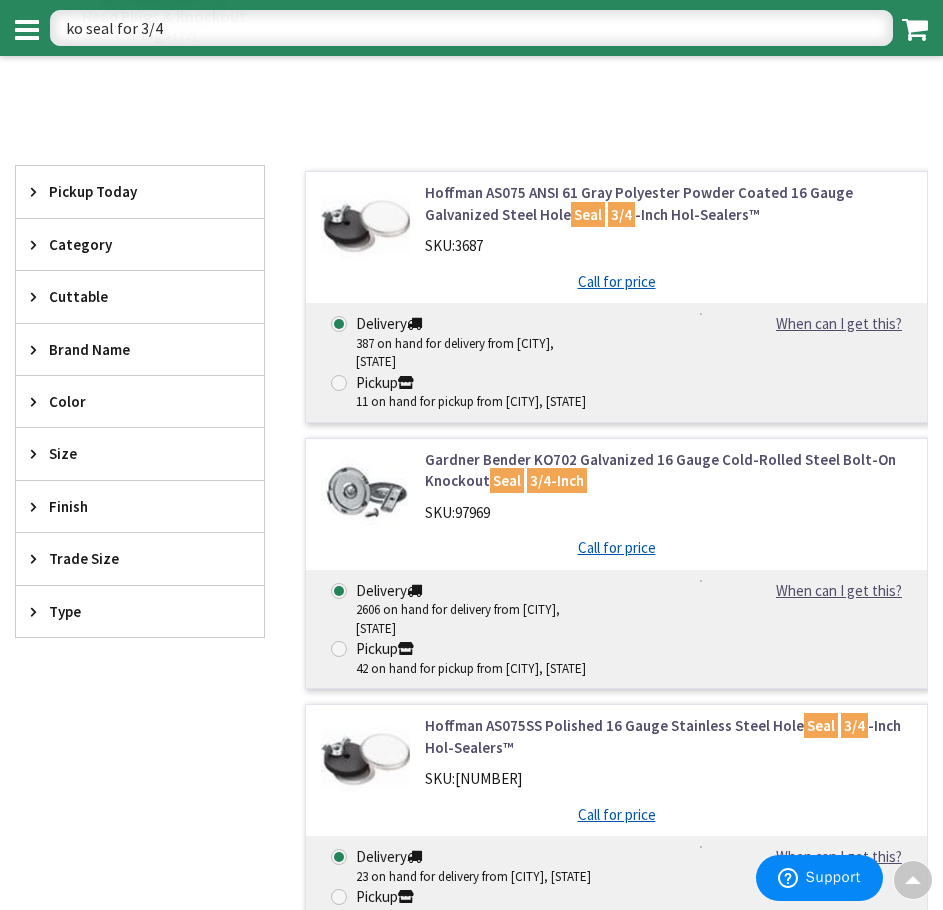 click on "View Subcategories
Head Plugs & Knockout Plugs
(12)
Clear all
No Products Found
We found a particular page for your request. Redirecting you now...
Filter
Filters
12 items
Pickup Today
Los Angeles (0 mi)   (3)   Torrance (8.79 mi)   (3)   Commerce (10.37 mi)   (3)   E Rncho Dmngz (10.94 mi)   (3)   Long Beach (13.6 mi)   (3)   Santa Fe Springs (16.91 mi)   (3)   Cerritos (19.82 mi)   (3)   Pasadena (21.8 mi)   (3)   Canoga Park (23.32 mi)   (3)     (3)     (3)" at bounding box center (471, 678) 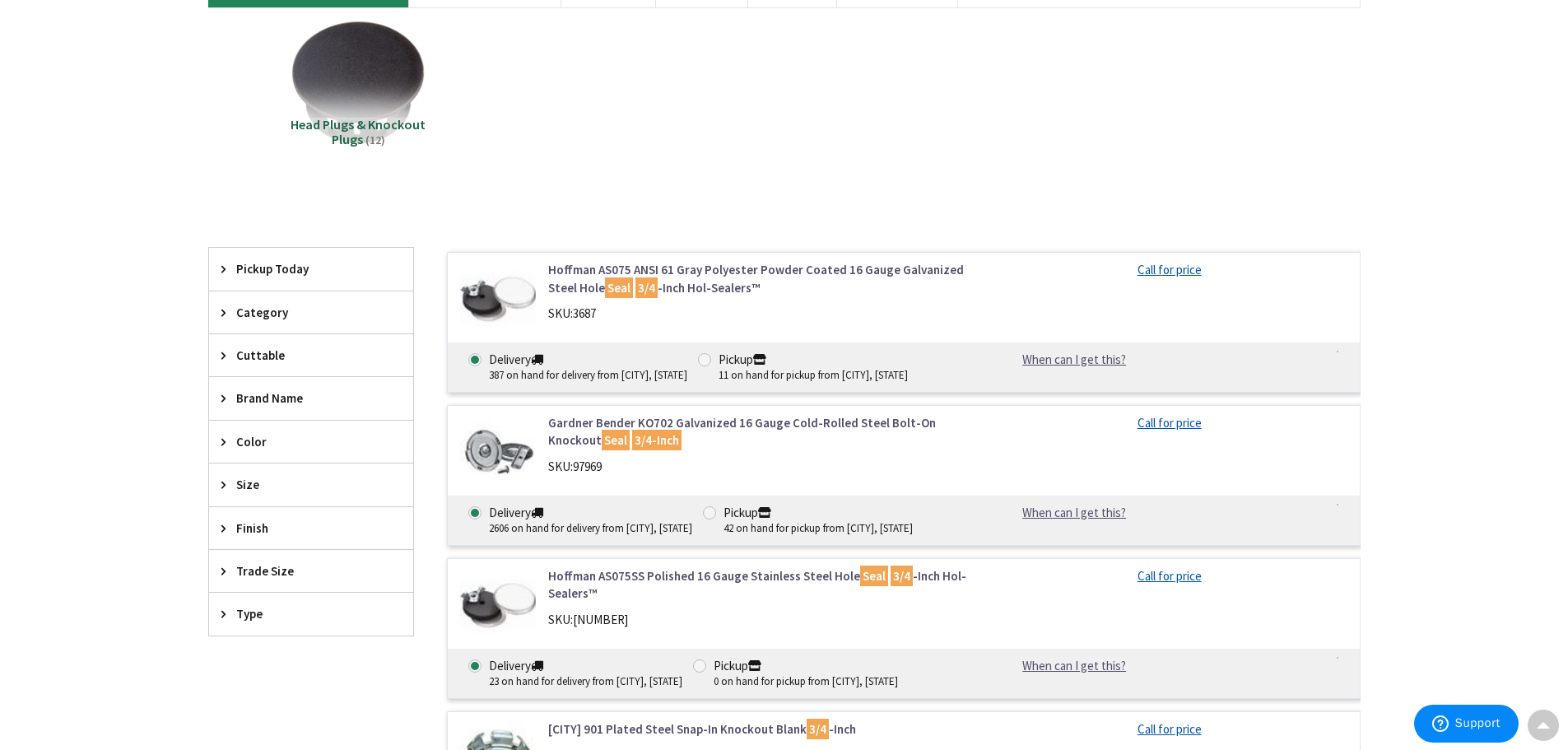 scroll, scrollTop: 0, scrollLeft: 0, axis: both 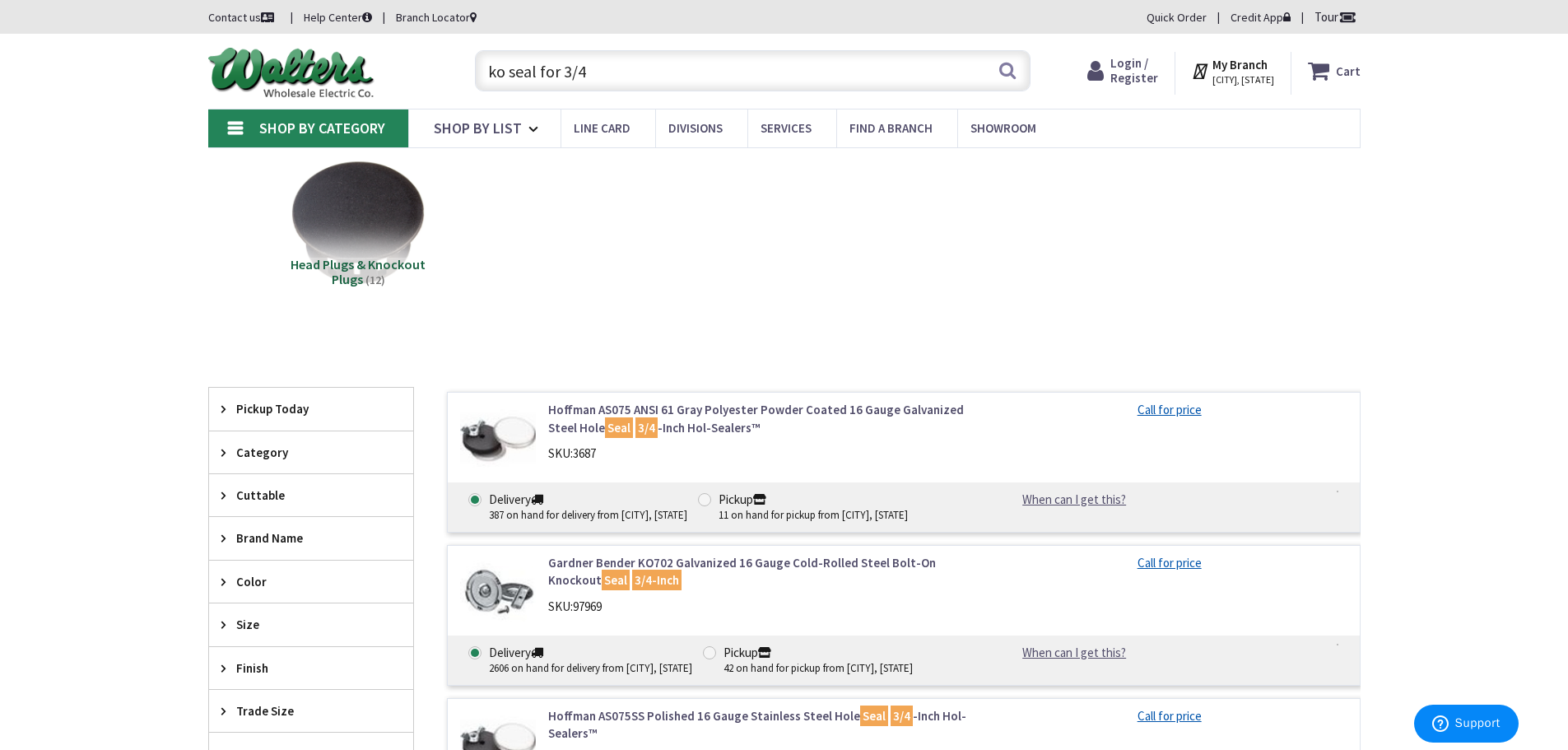 click on "ko seal for 3/4" at bounding box center (752, 71) 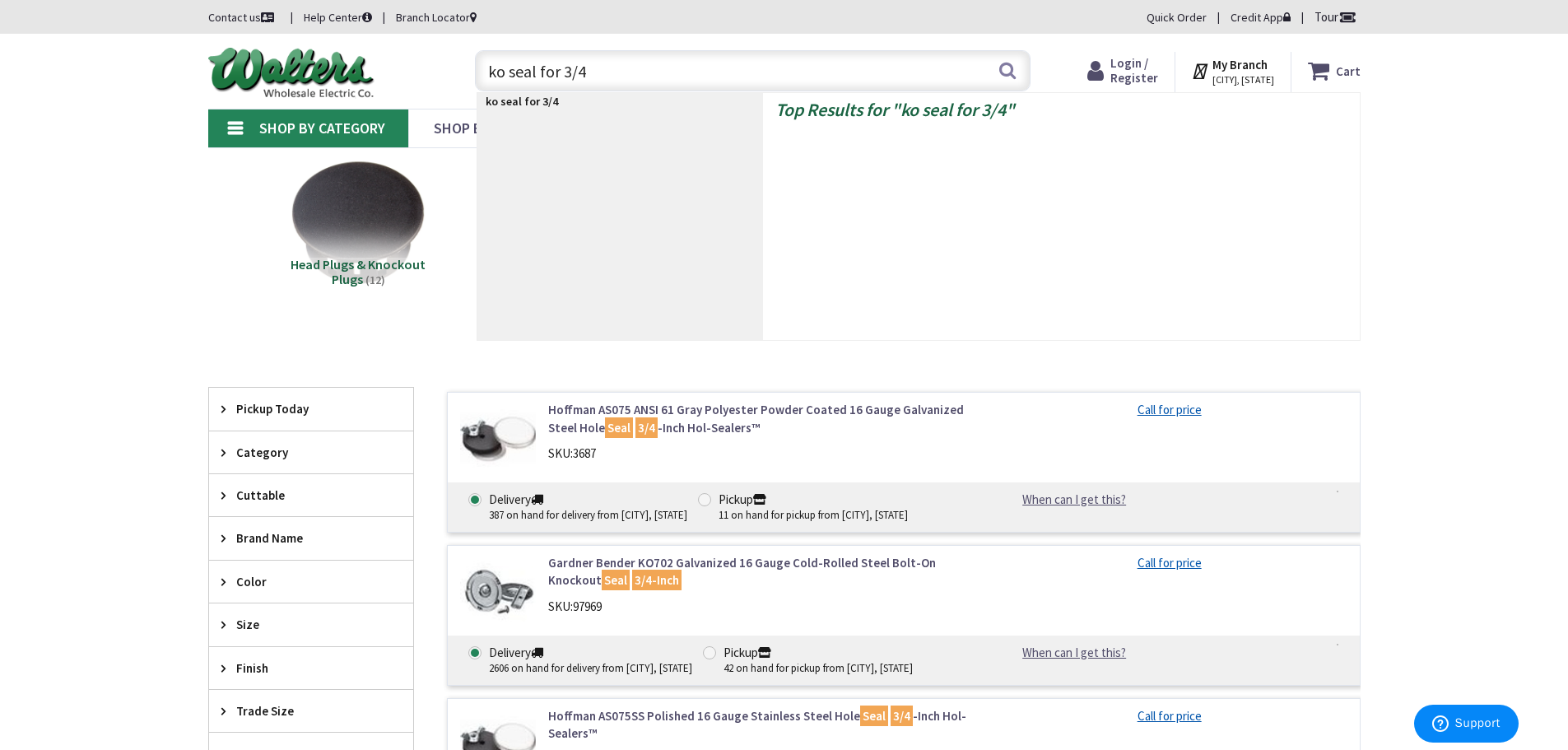 paste on "- Hubbel RACO 1-gang gals handy electrical box" 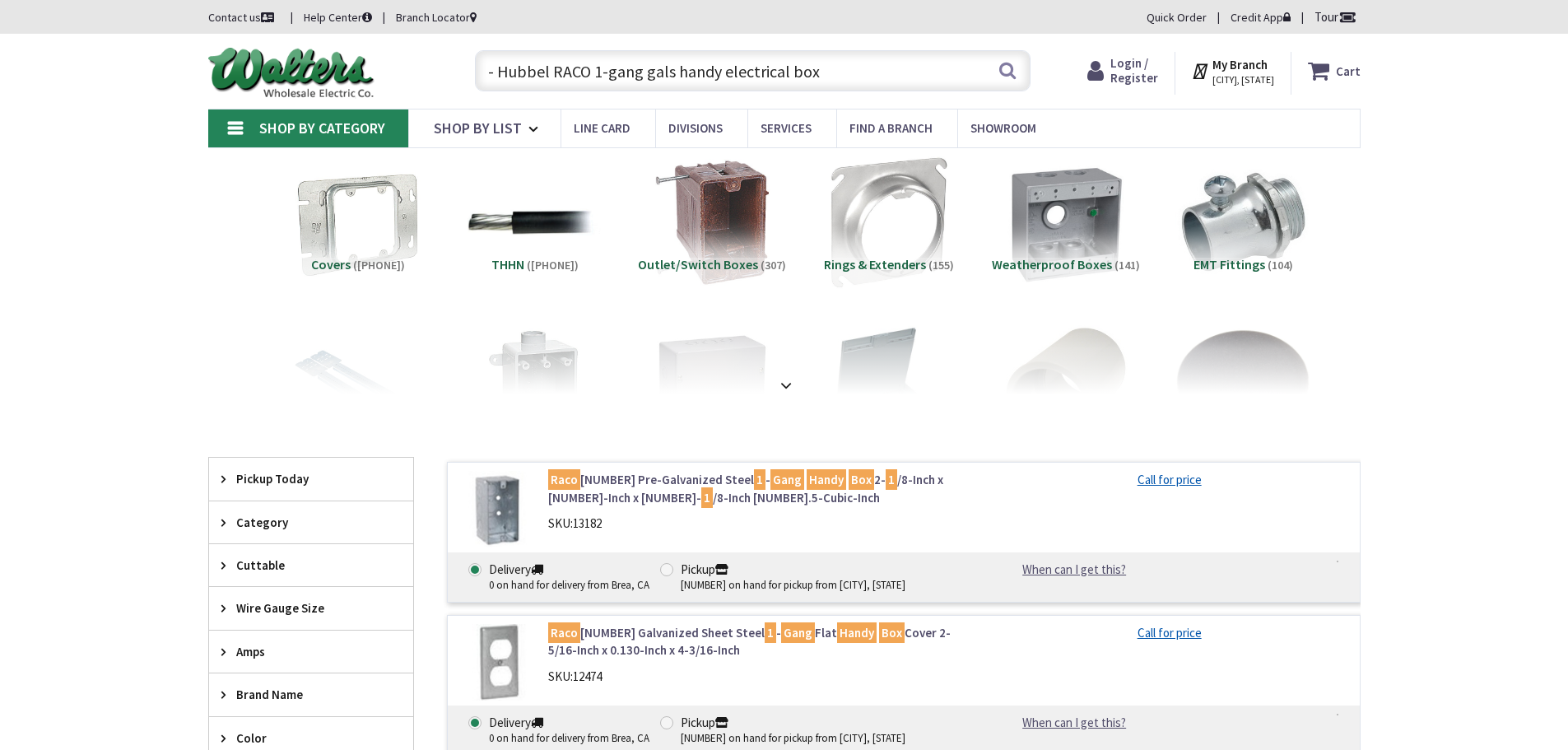 scroll, scrollTop: 0, scrollLeft: 0, axis: both 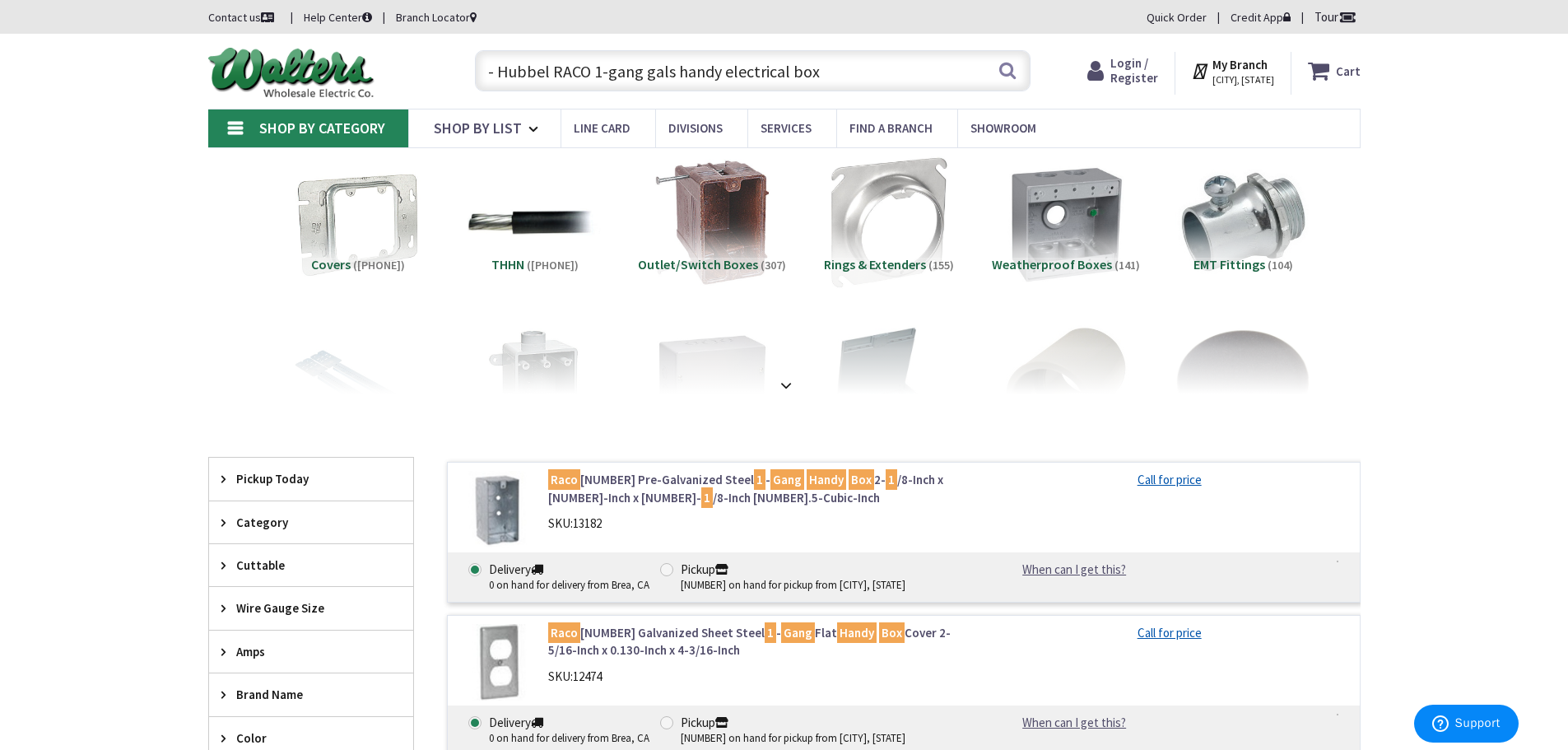 drag, startPoint x: 865, startPoint y: 72, endPoint x: 362, endPoint y: 54, distance: 503.32196 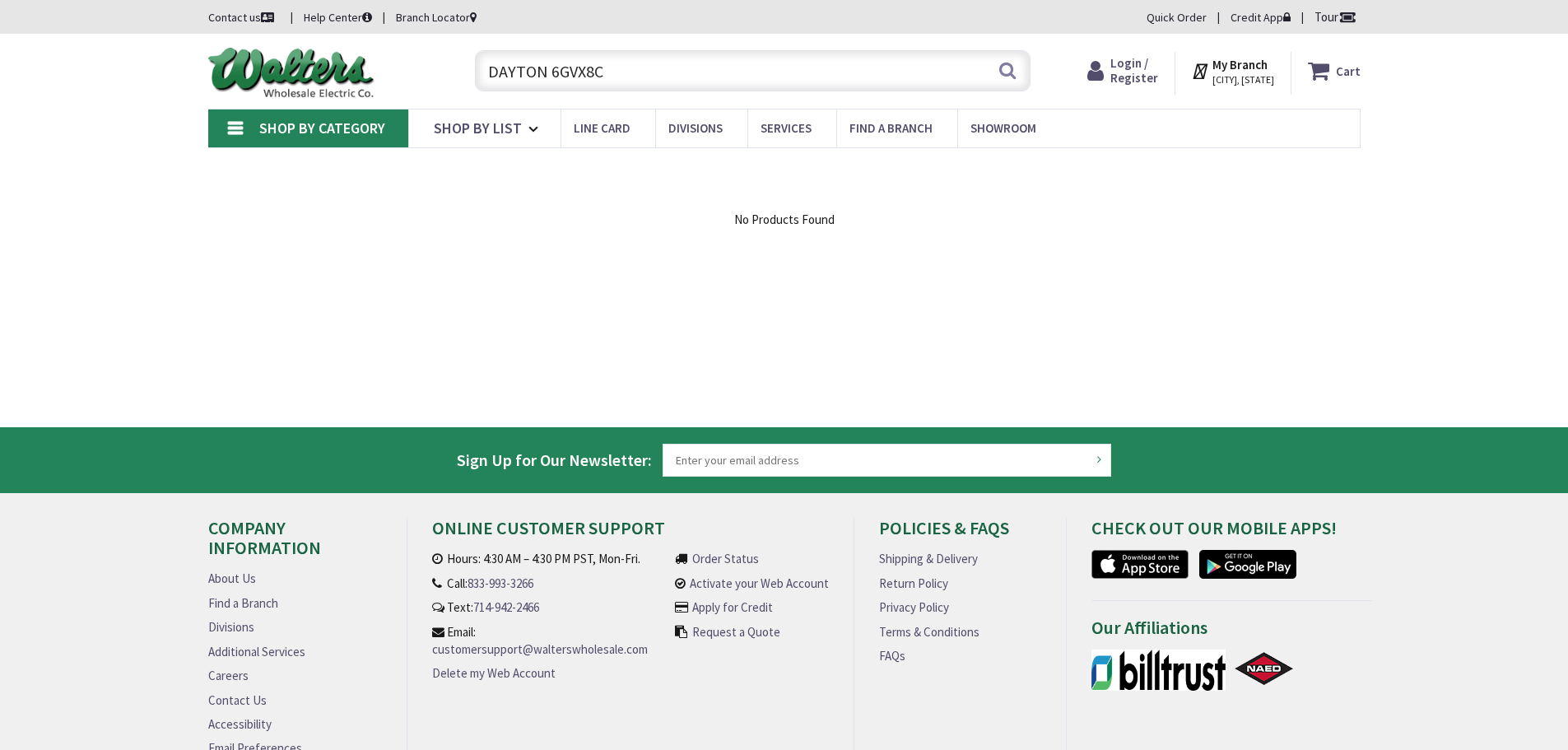 scroll, scrollTop: 0, scrollLeft: 0, axis: both 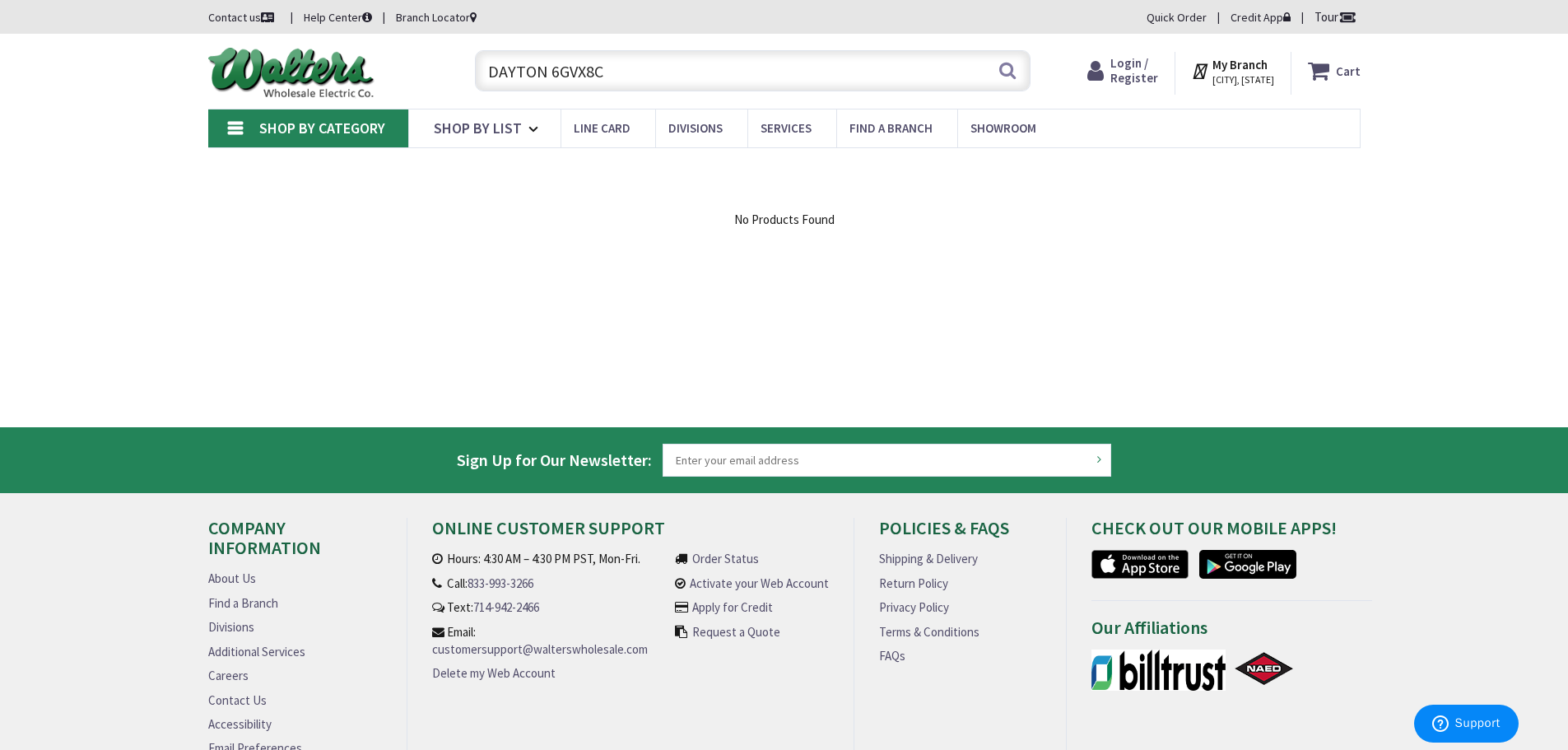 drag, startPoint x: 598, startPoint y: 87, endPoint x: 609, endPoint y: 79, distance: 13.60147 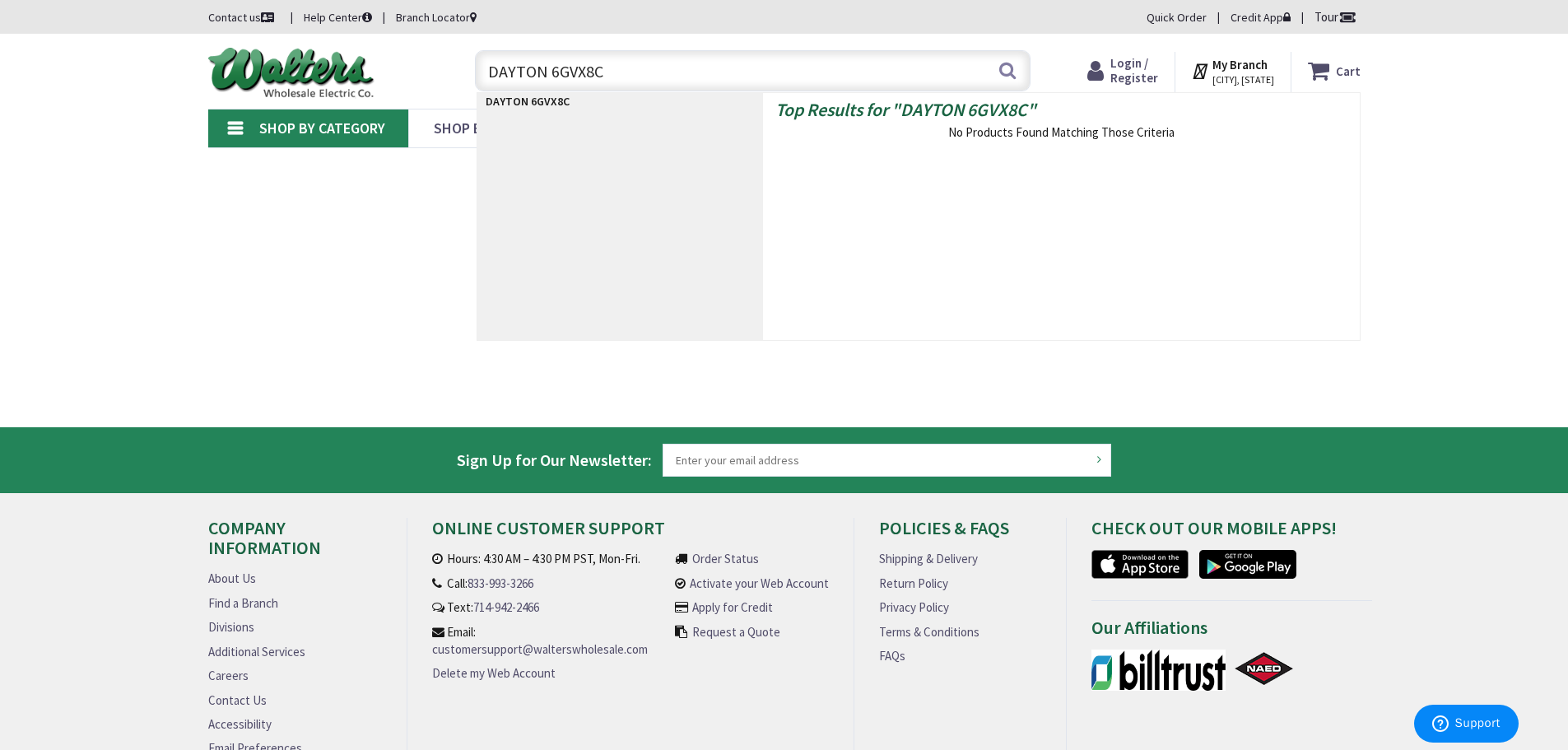 click on "DAYTON 6GVX8C" at bounding box center [752, 71] 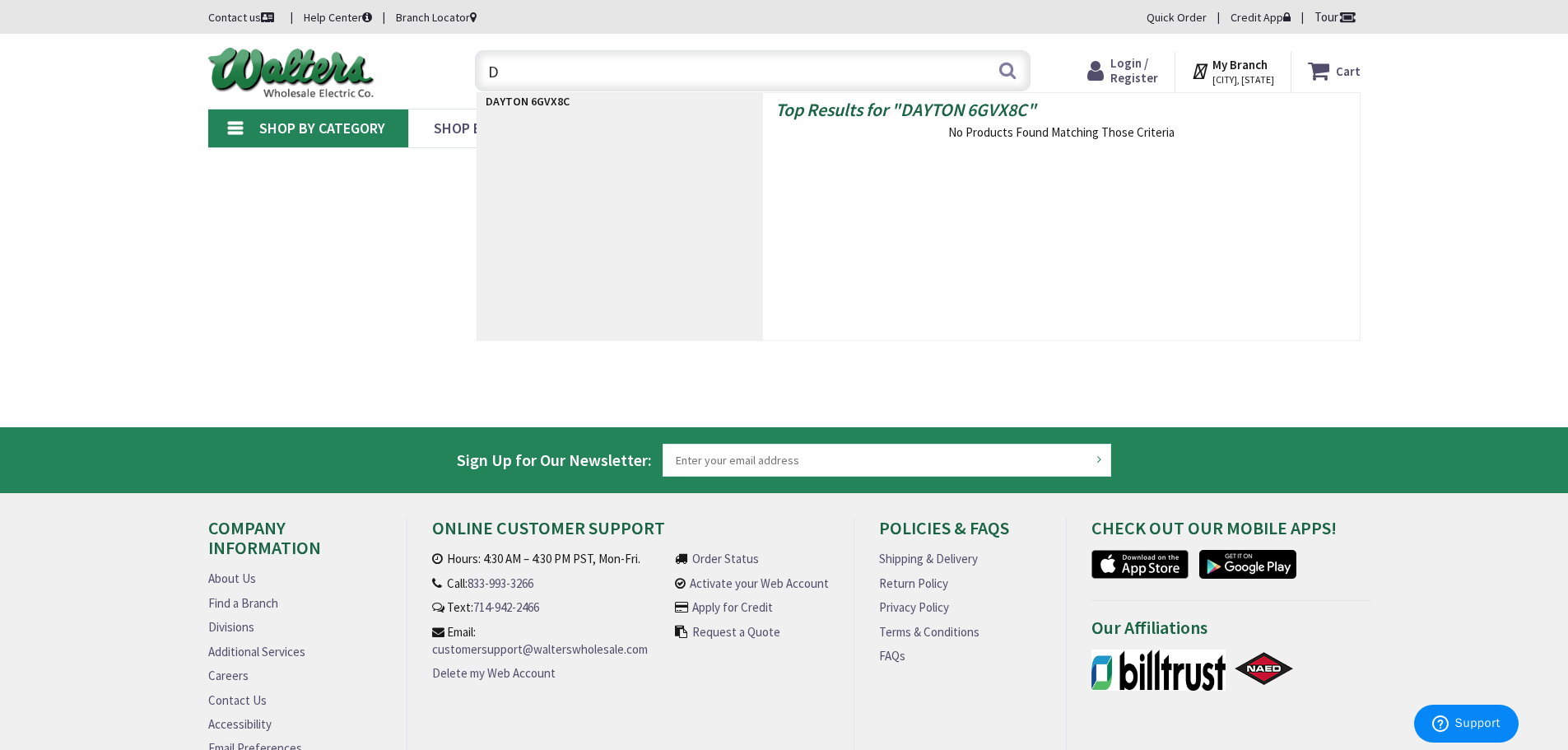 paste on "GRAIN 6GVX8 120/277V THERMOSTAT" 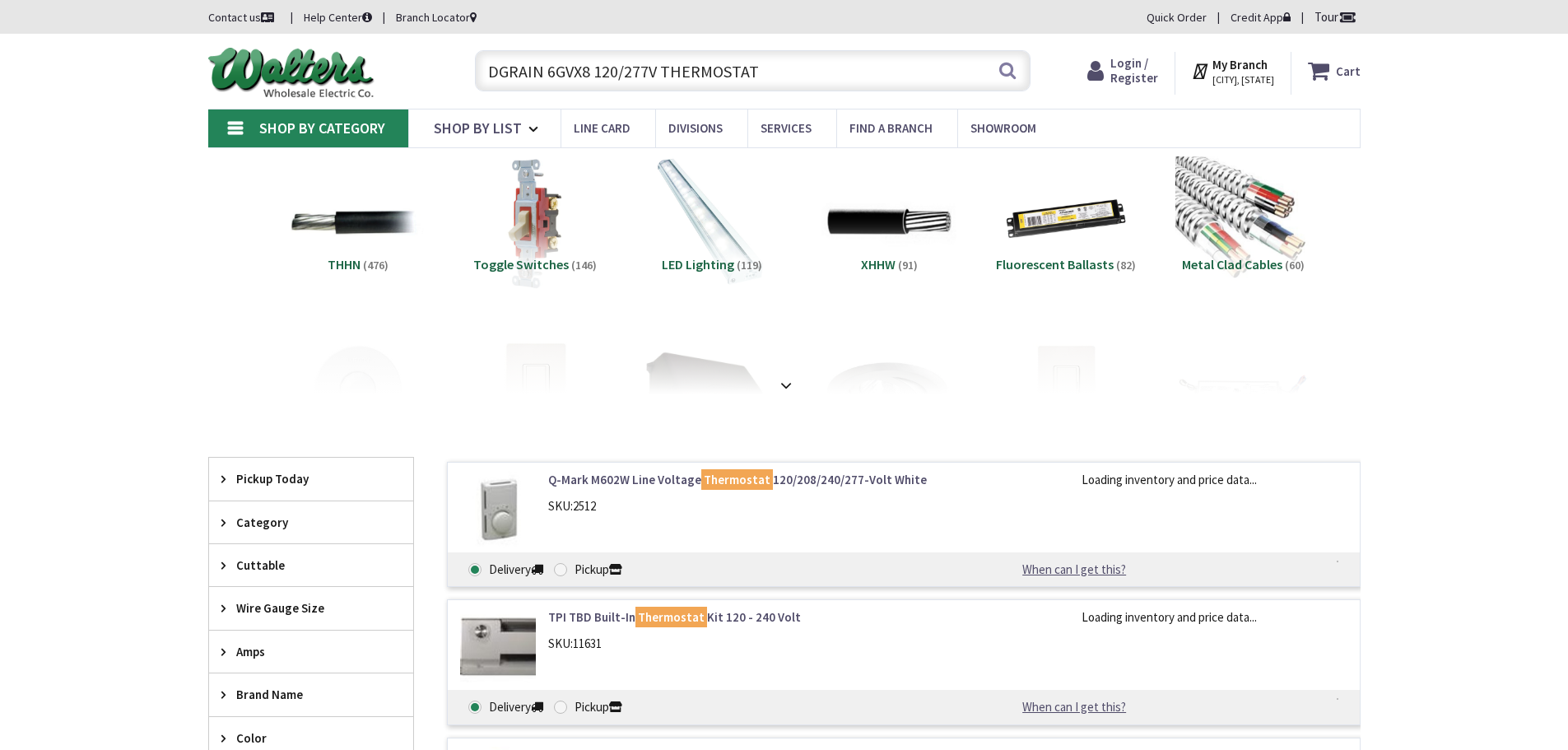 scroll, scrollTop: 0, scrollLeft: 0, axis: both 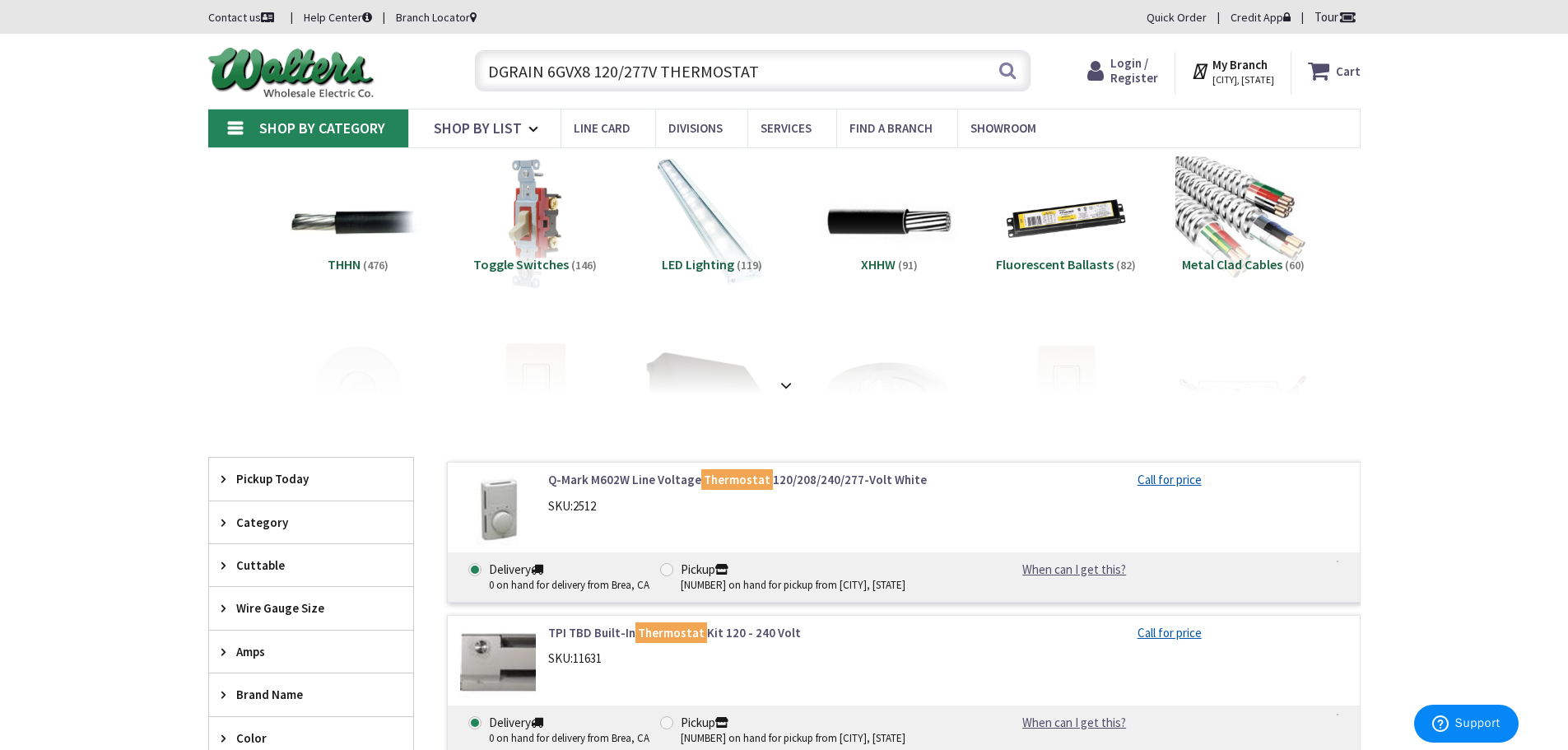 click on "DGRAIN 6GVX8 120/277V THERMOSTAT" at bounding box center (752, 71) 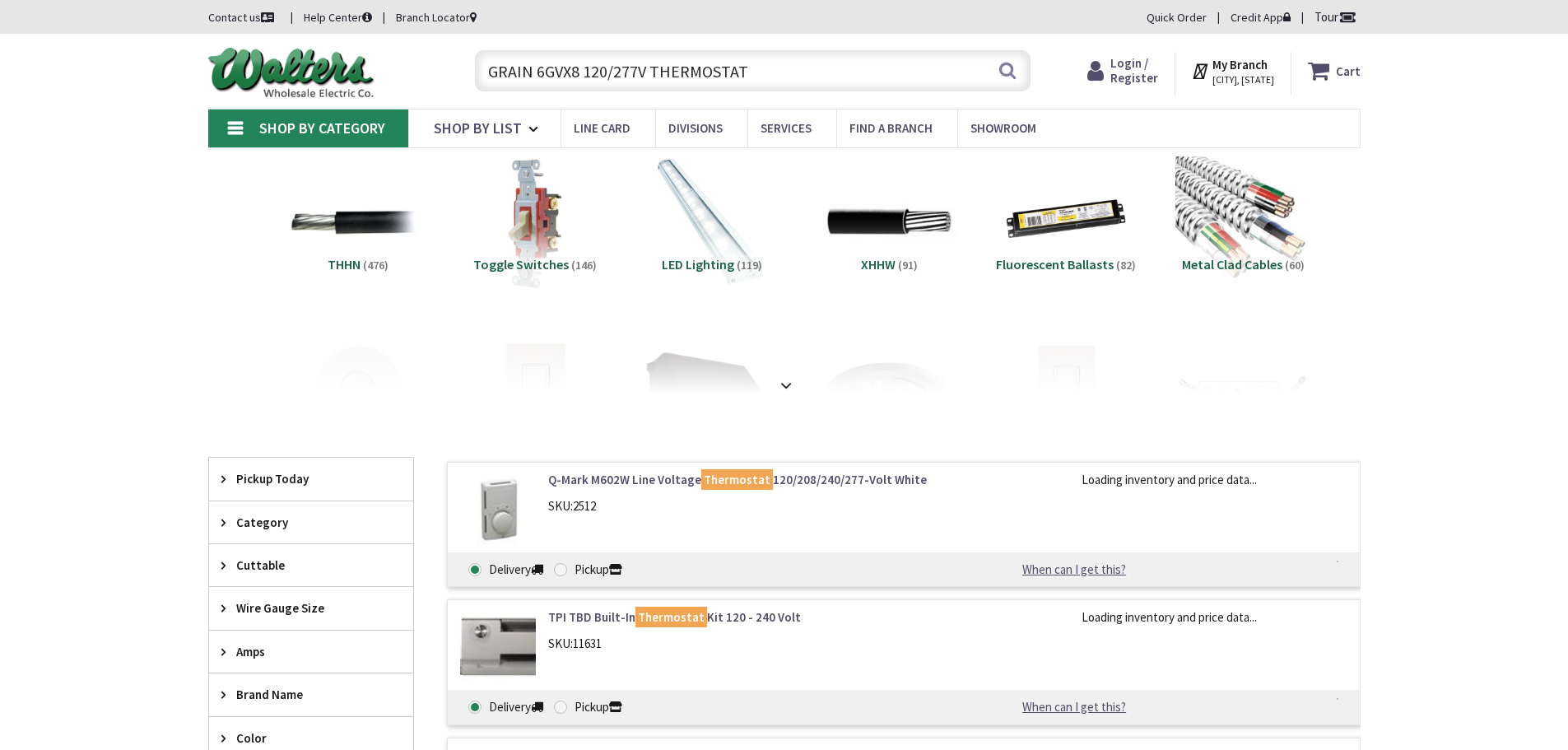 scroll, scrollTop: 0, scrollLeft: 0, axis: both 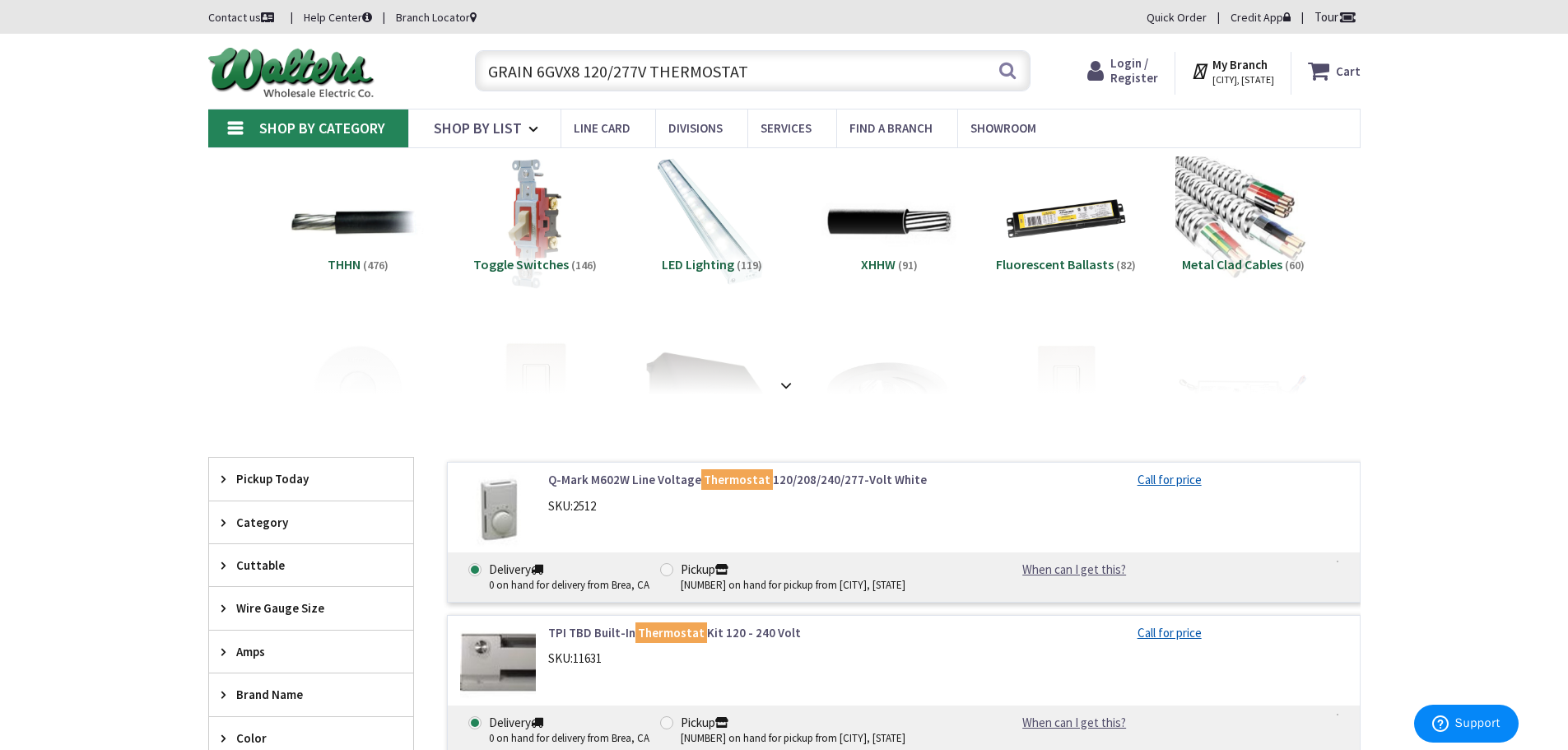 drag, startPoint x: 581, startPoint y: 72, endPoint x: 443, endPoint y: 92, distance: 139.44174 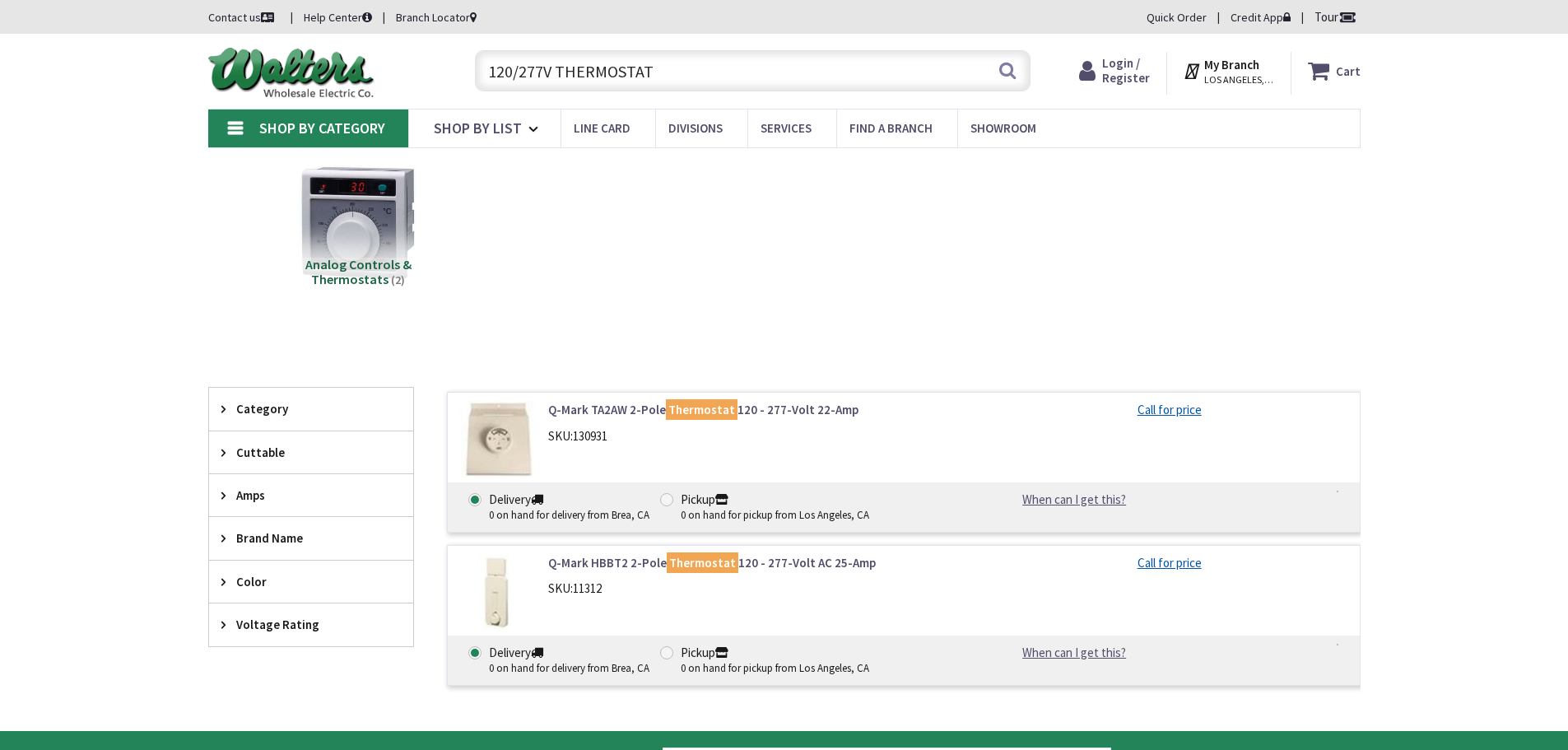 scroll, scrollTop: 0, scrollLeft: 0, axis: both 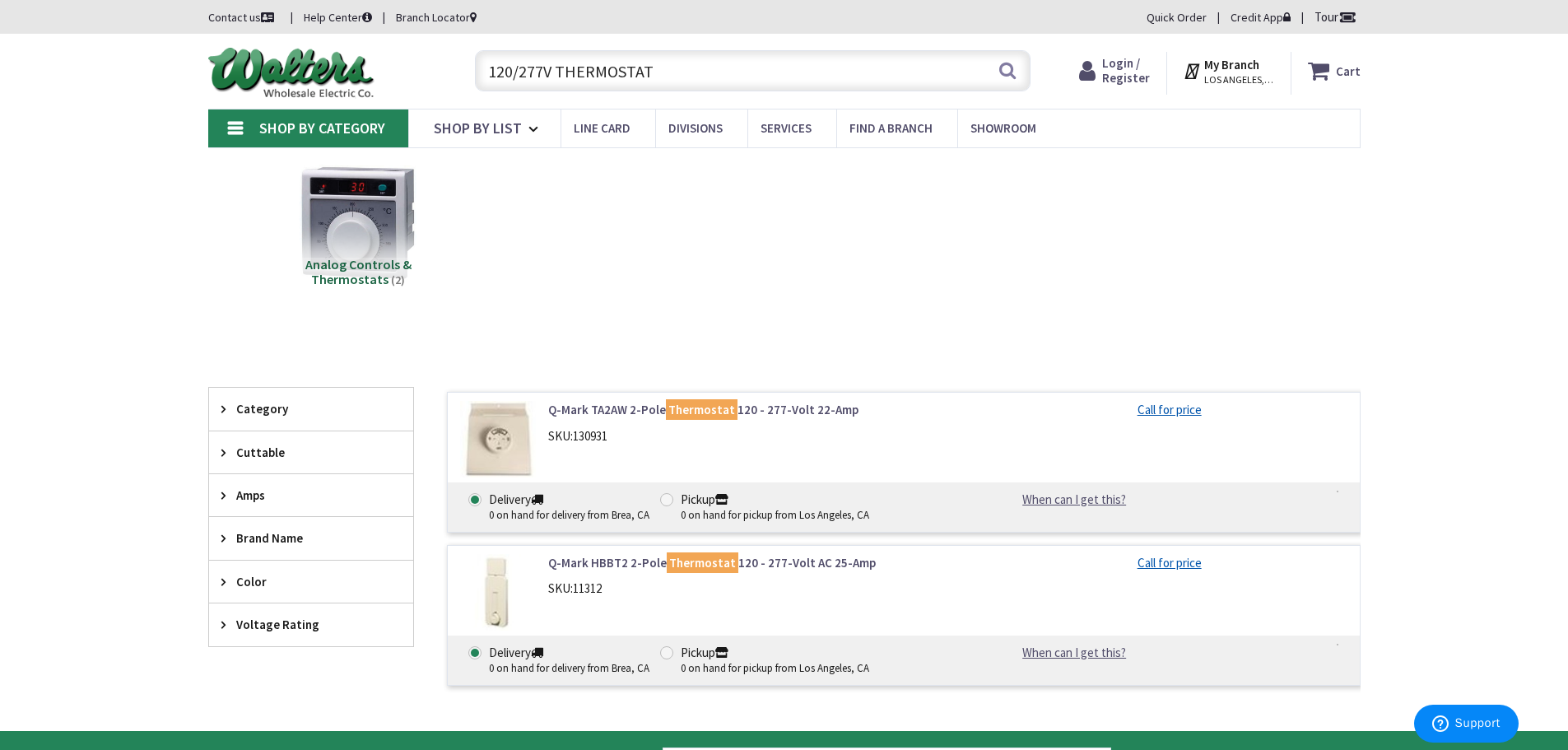 click on "120/277V THERMOSTAT" at bounding box center [752, 71] 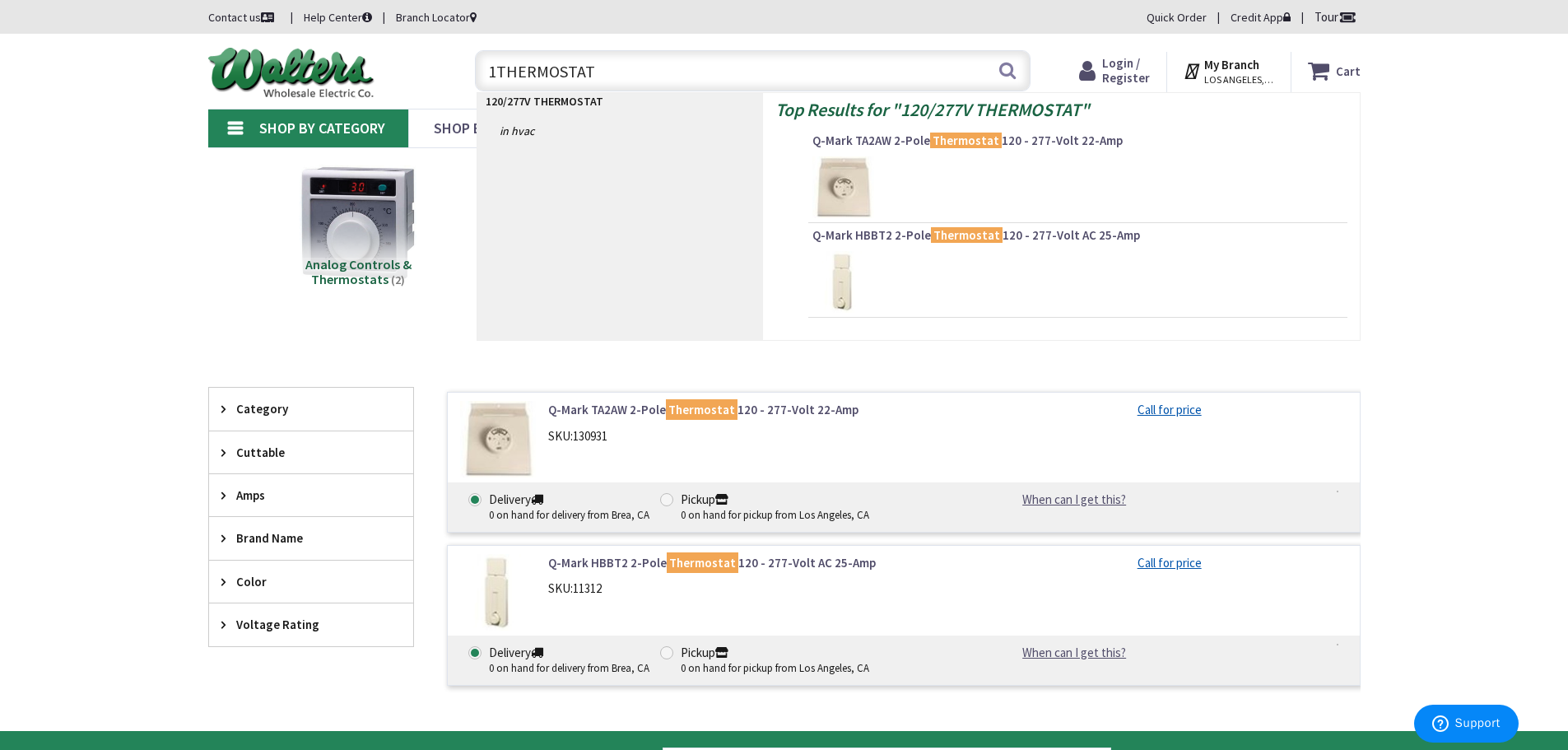 type on "THERMOSTAT" 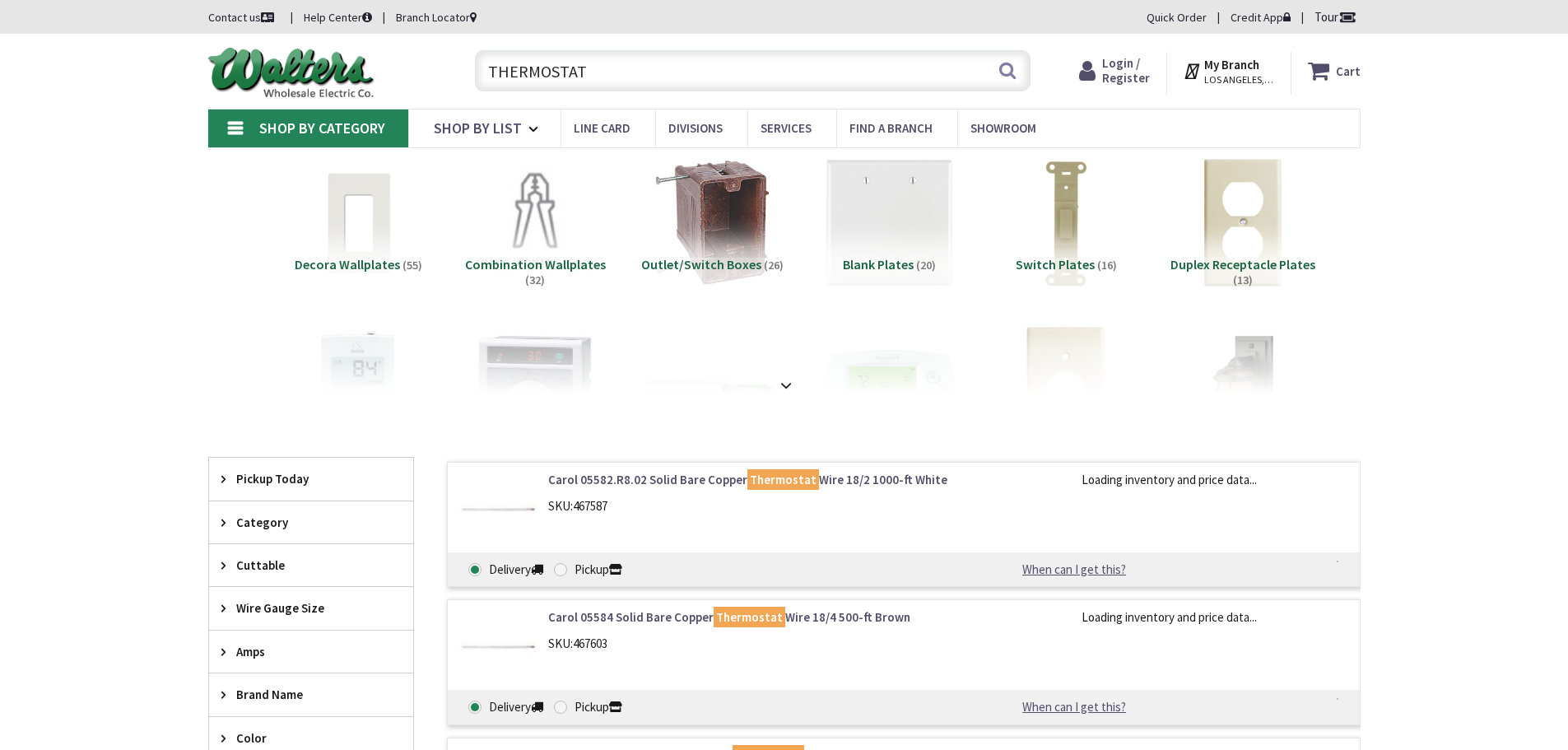 scroll, scrollTop: 0, scrollLeft: 0, axis: both 